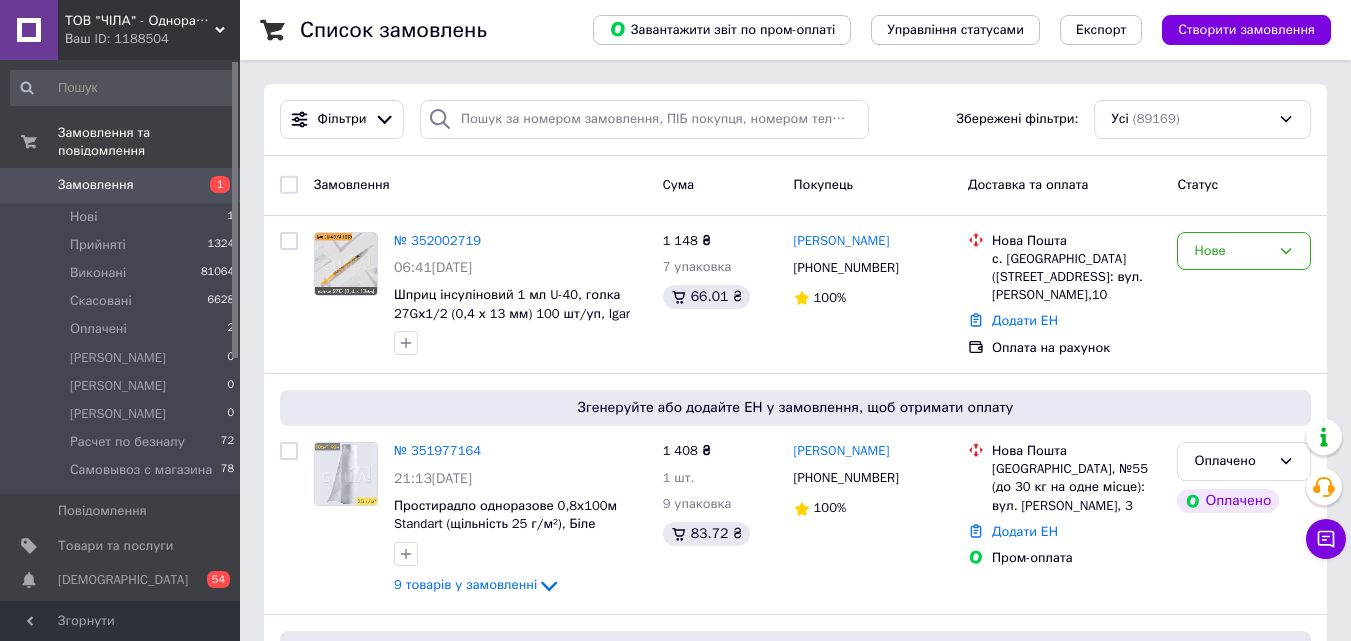 scroll, scrollTop: 0, scrollLeft: 0, axis: both 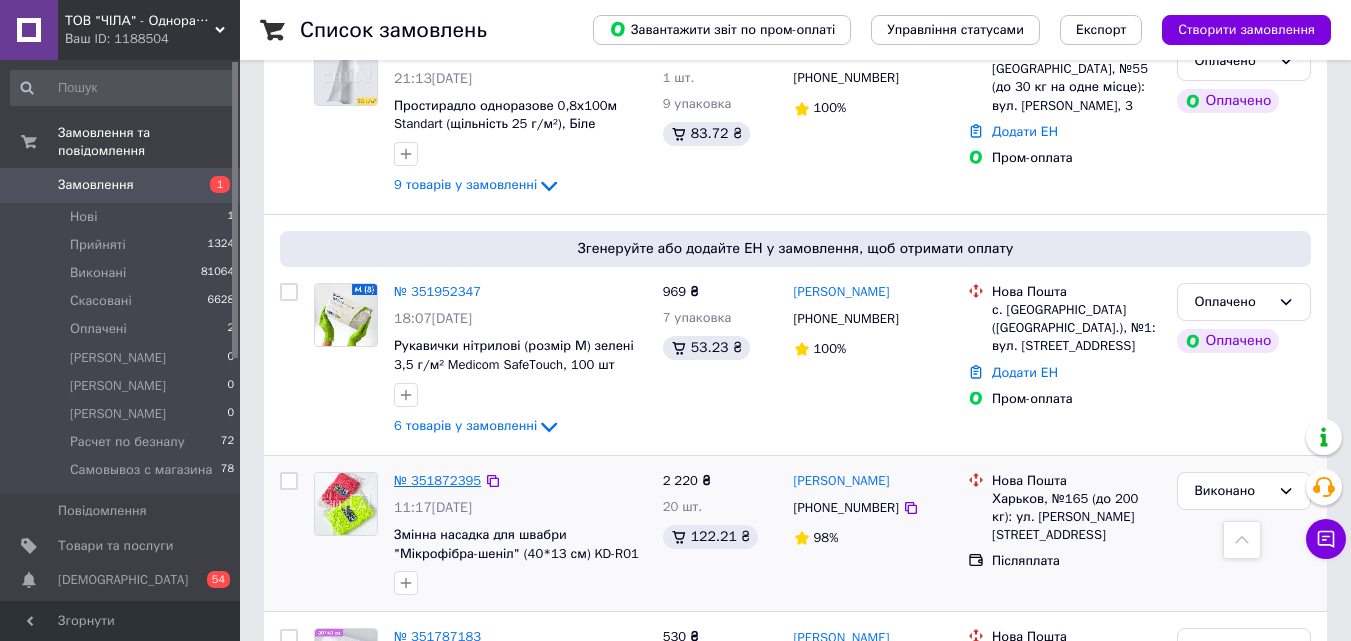 click on "№ 351872395" at bounding box center [437, 480] 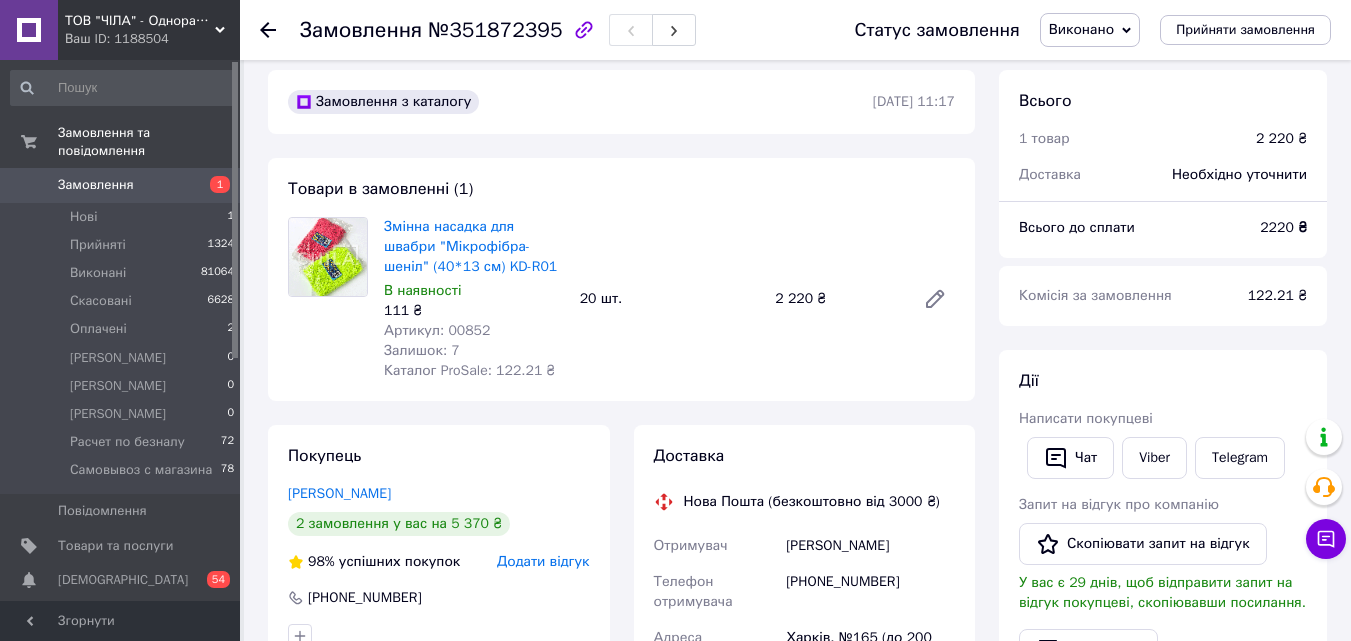 scroll, scrollTop: 10, scrollLeft: 0, axis: vertical 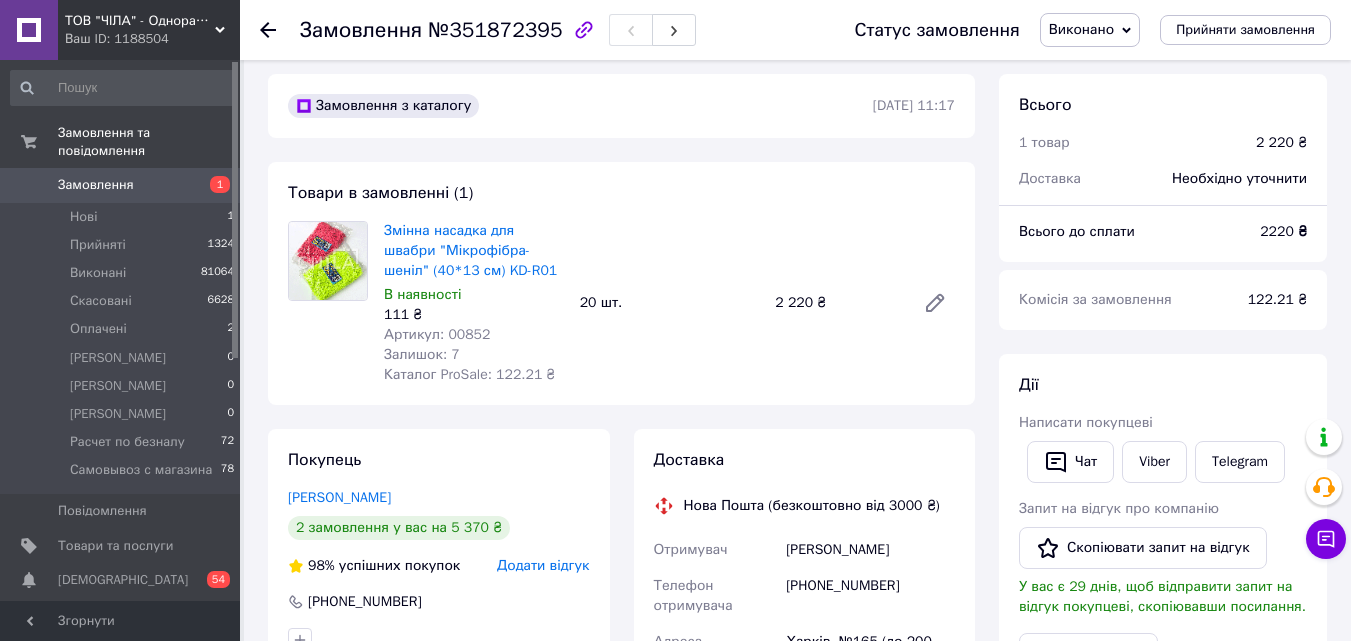 click 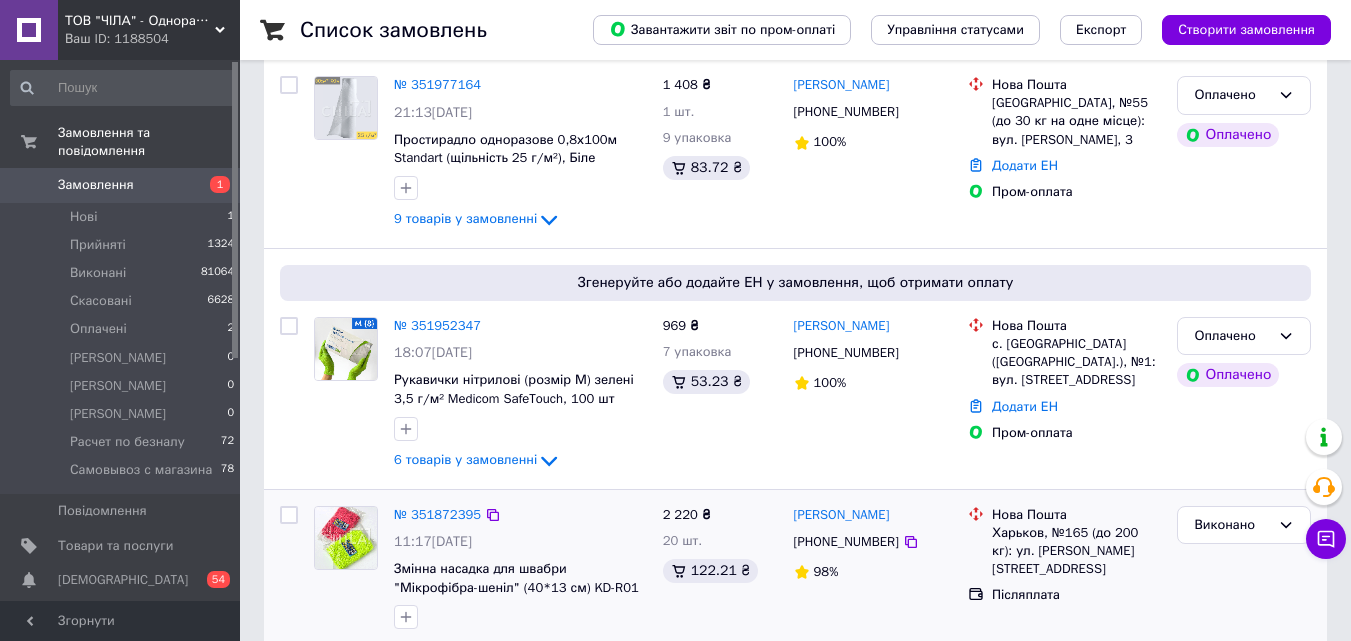 scroll, scrollTop: 400, scrollLeft: 0, axis: vertical 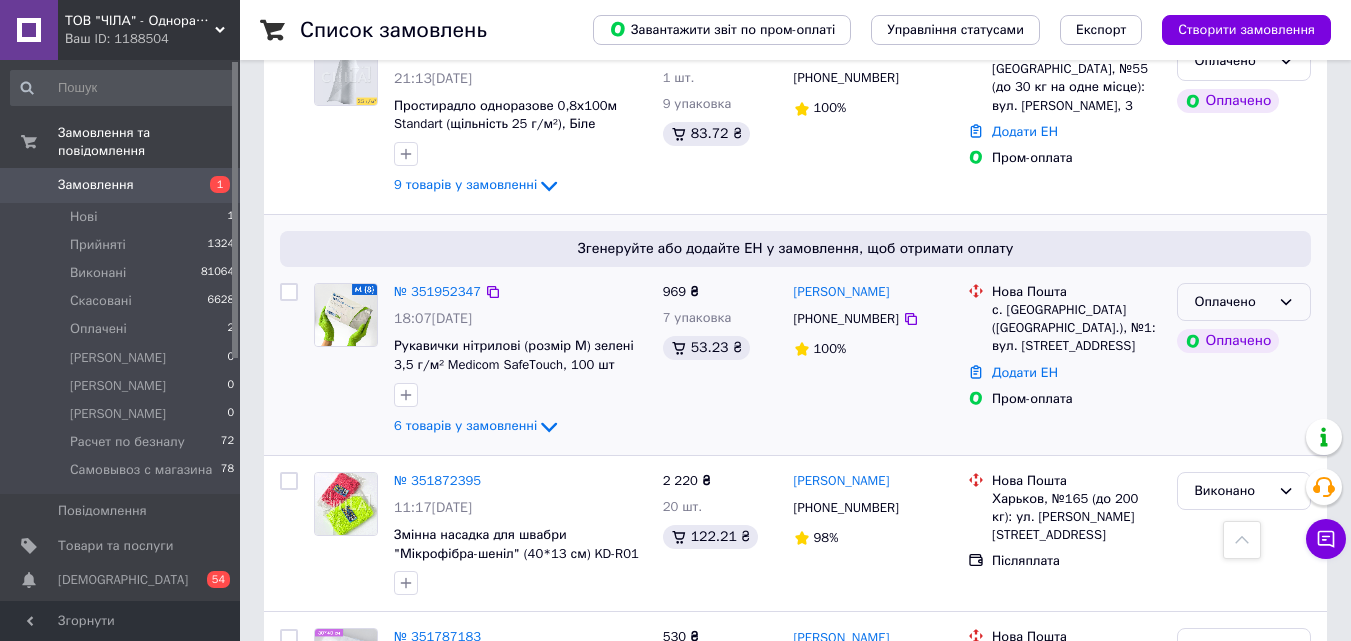 click 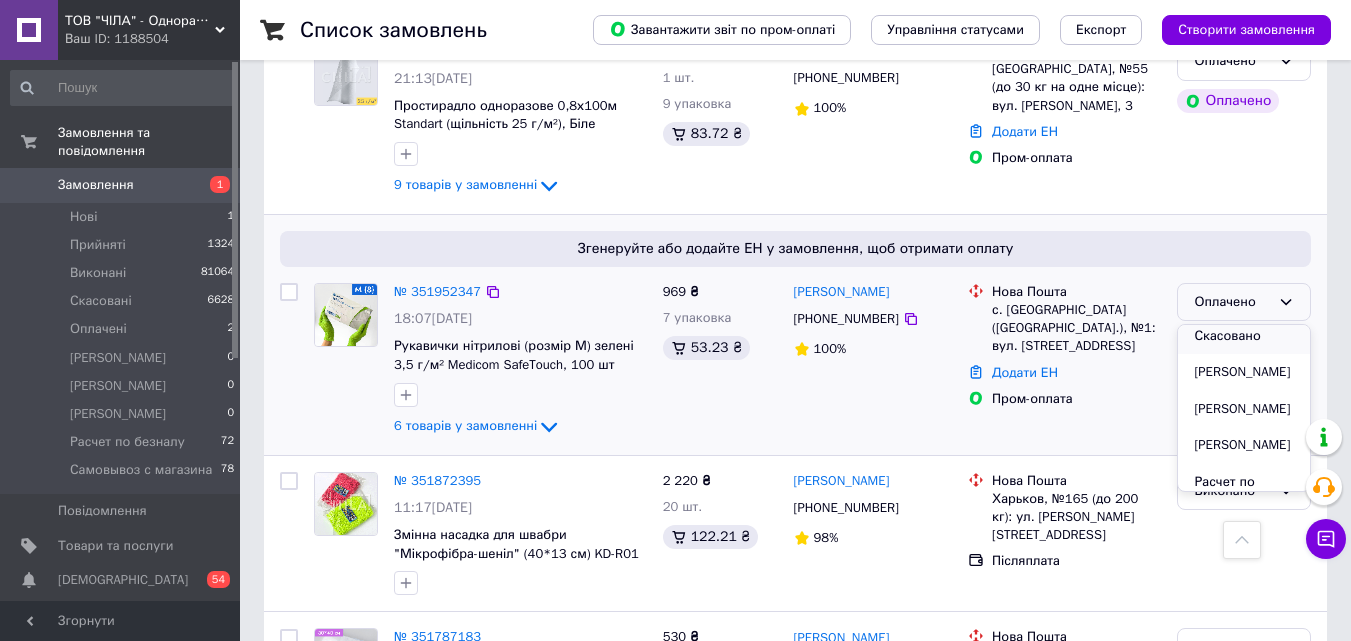 scroll, scrollTop: 100, scrollLeft: 0, axis: vertical 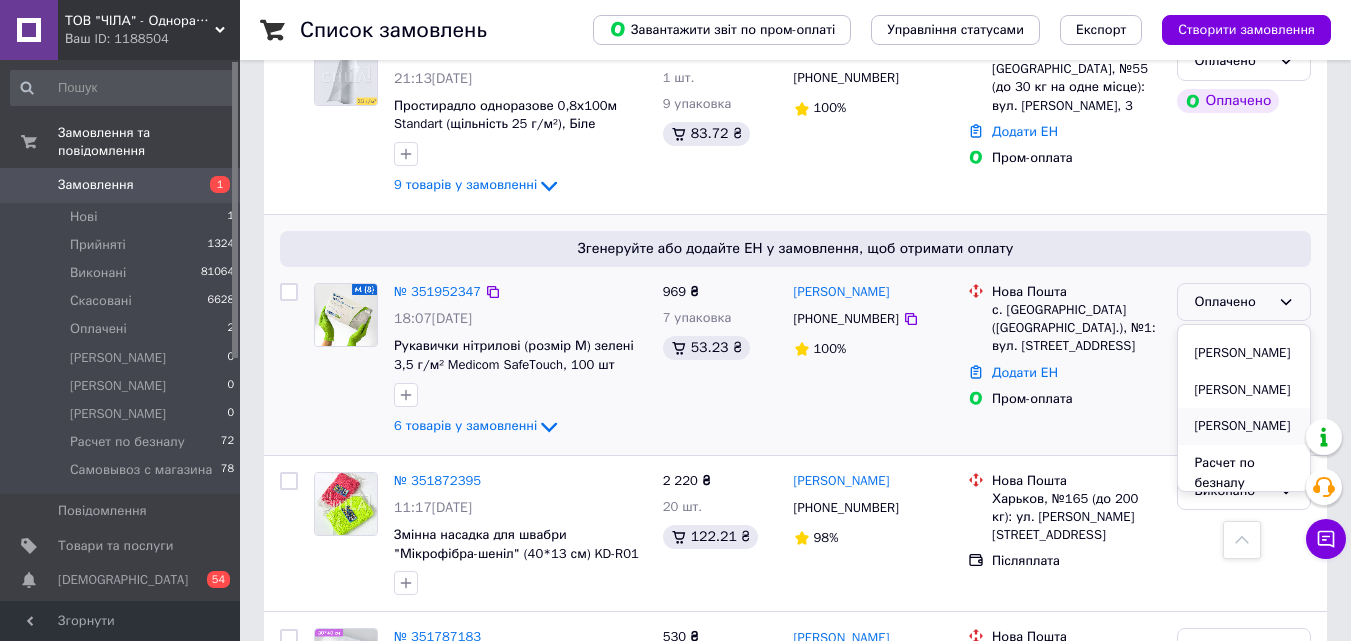 click on "[PERSON_NAME]" at bounding box center [1244, 426] 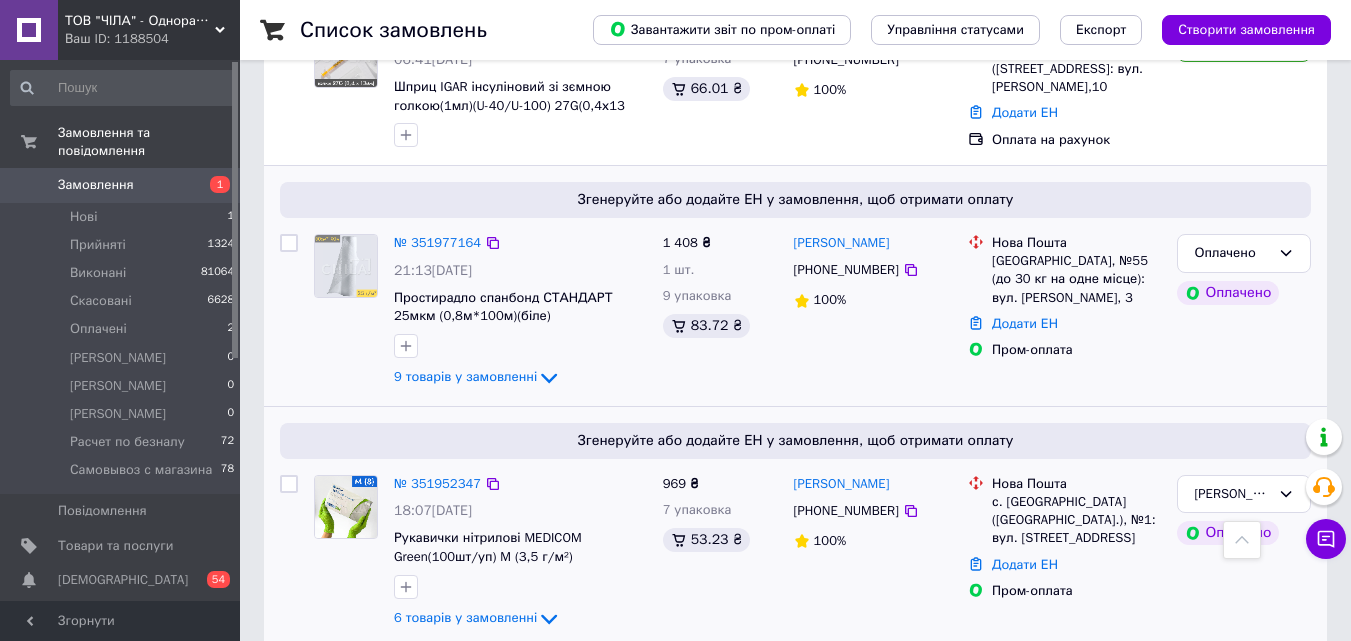 scroll, scrollTop: 200, scrollLeft: 0, axis: vertical 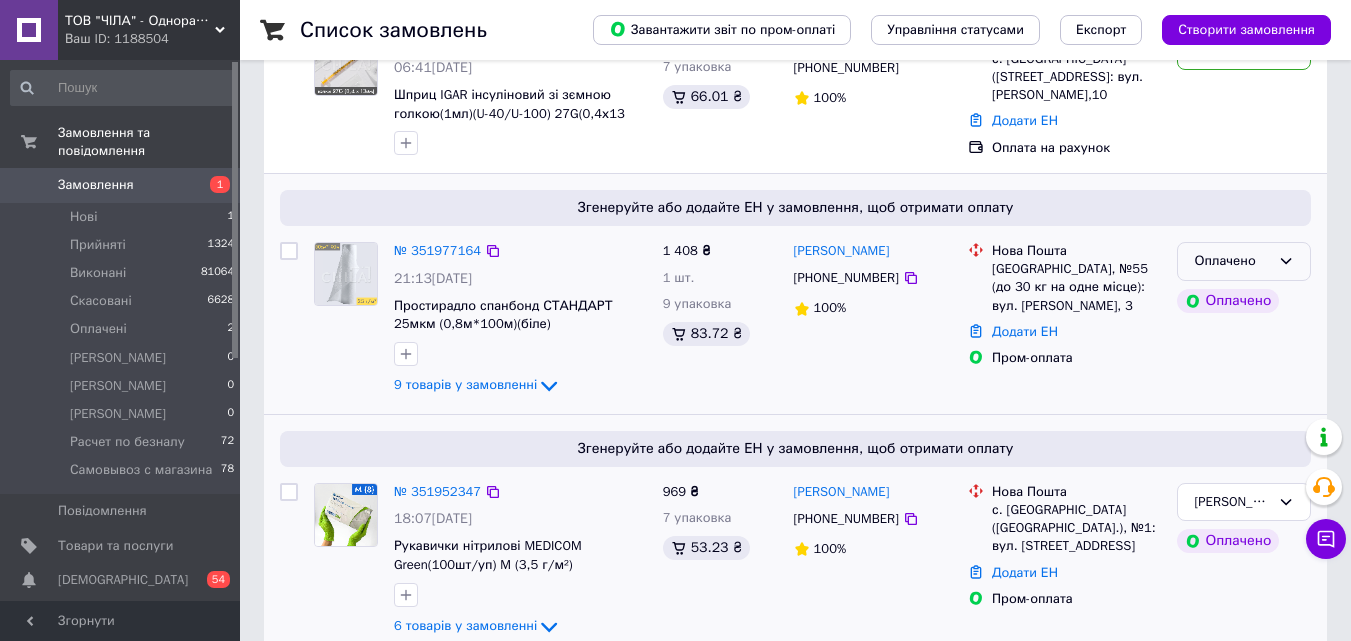 click on "Оплачено" at bounding box center [1244, 261] 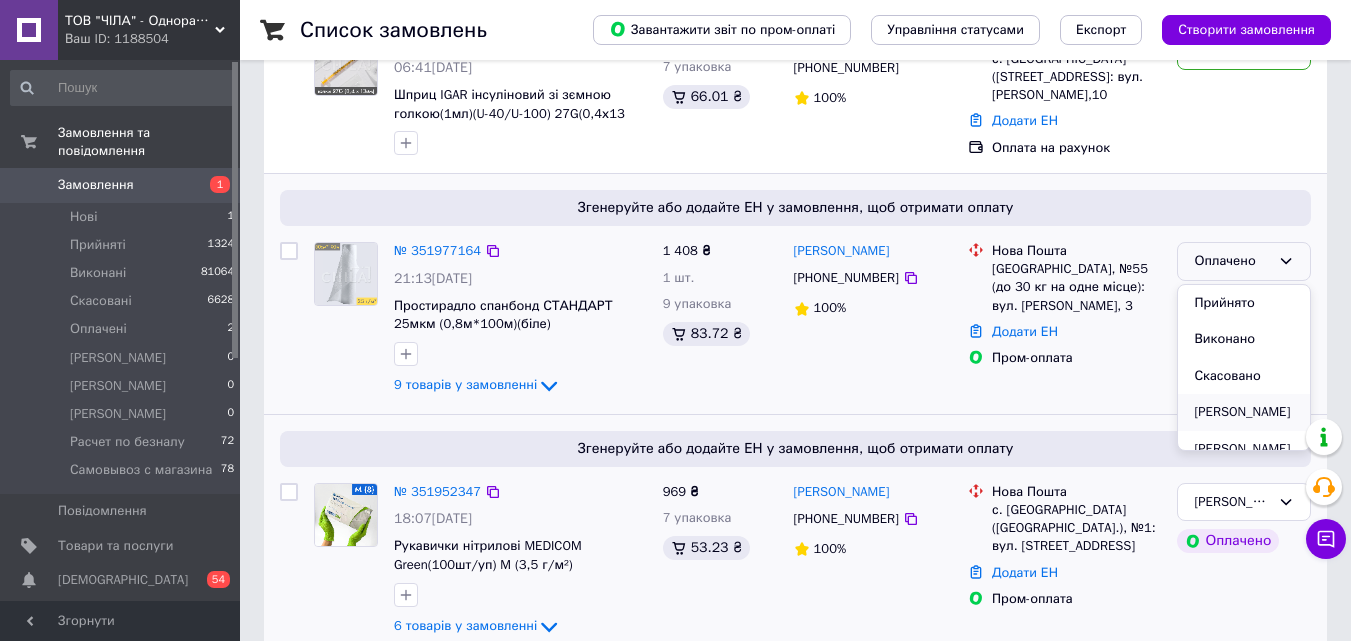 click on "[PERSON_NAME]" at bounding box center [1244, 412] 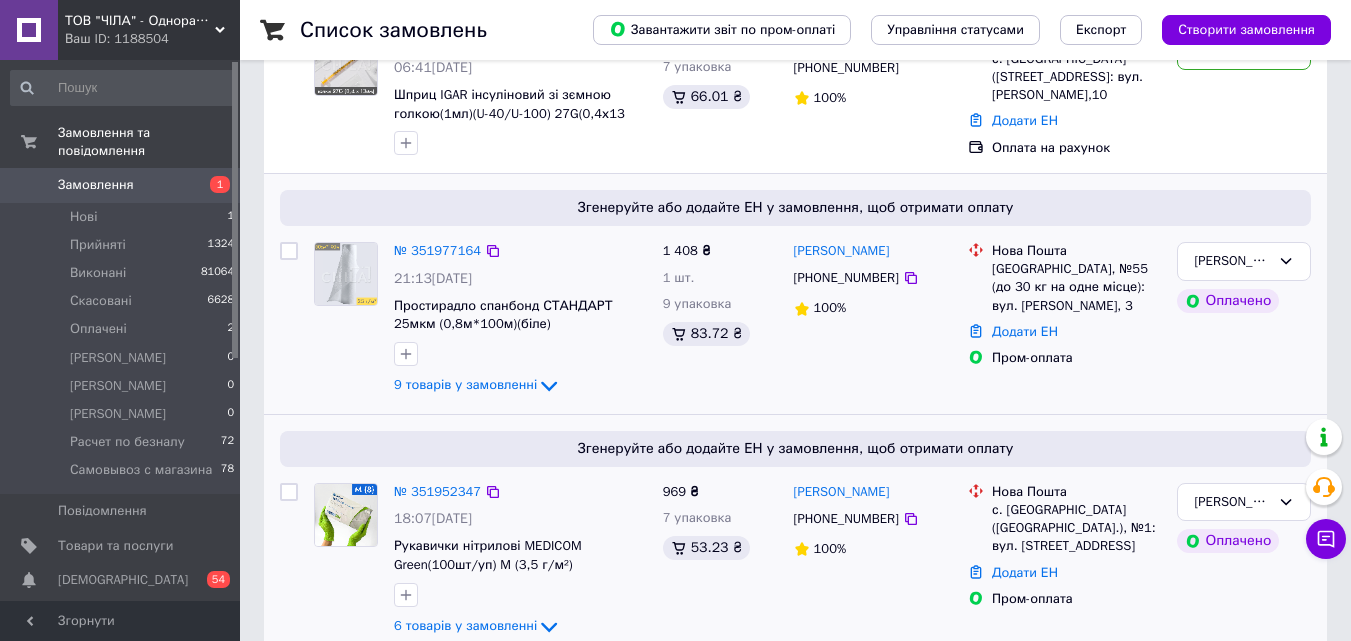 scroll, scrollTop: 100, scrollLeft: 0, axis: vertical 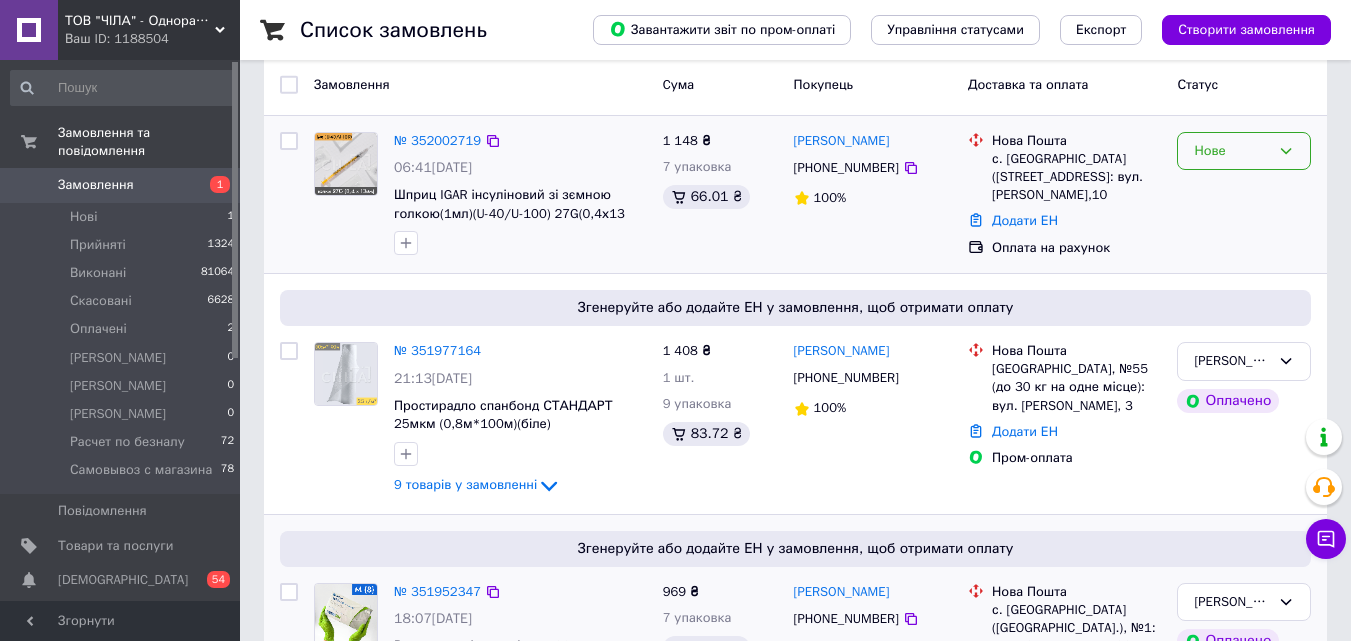 click on "Нове" at bounding box center (1244, 151) 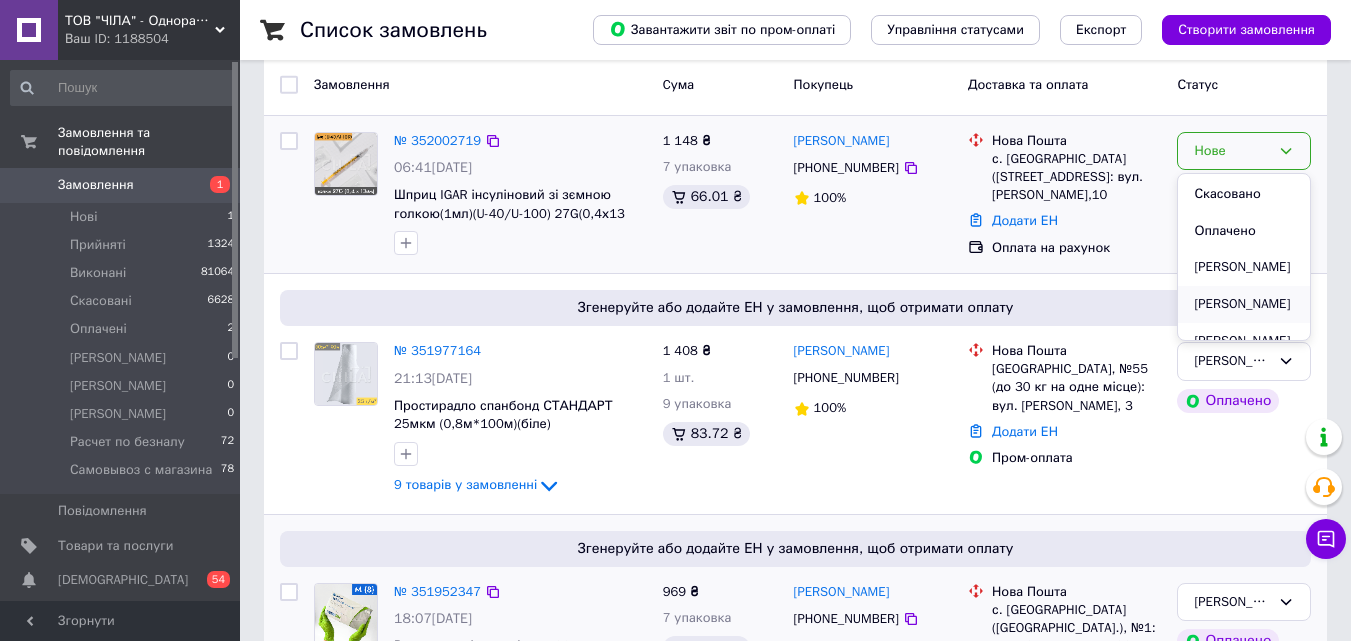 scroll, scrollTop: 100, scrollLeft: 0, axis: vertical 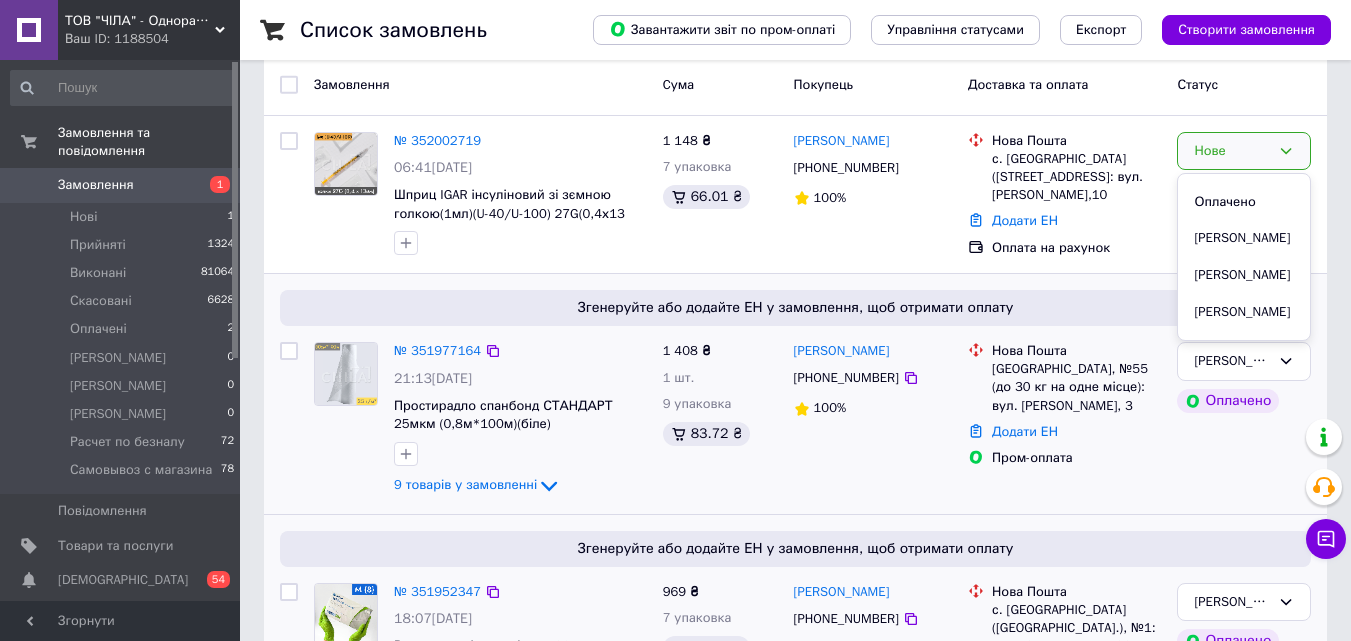 click on "[PERSON_NAME]" at bounding box center (1244, 275) 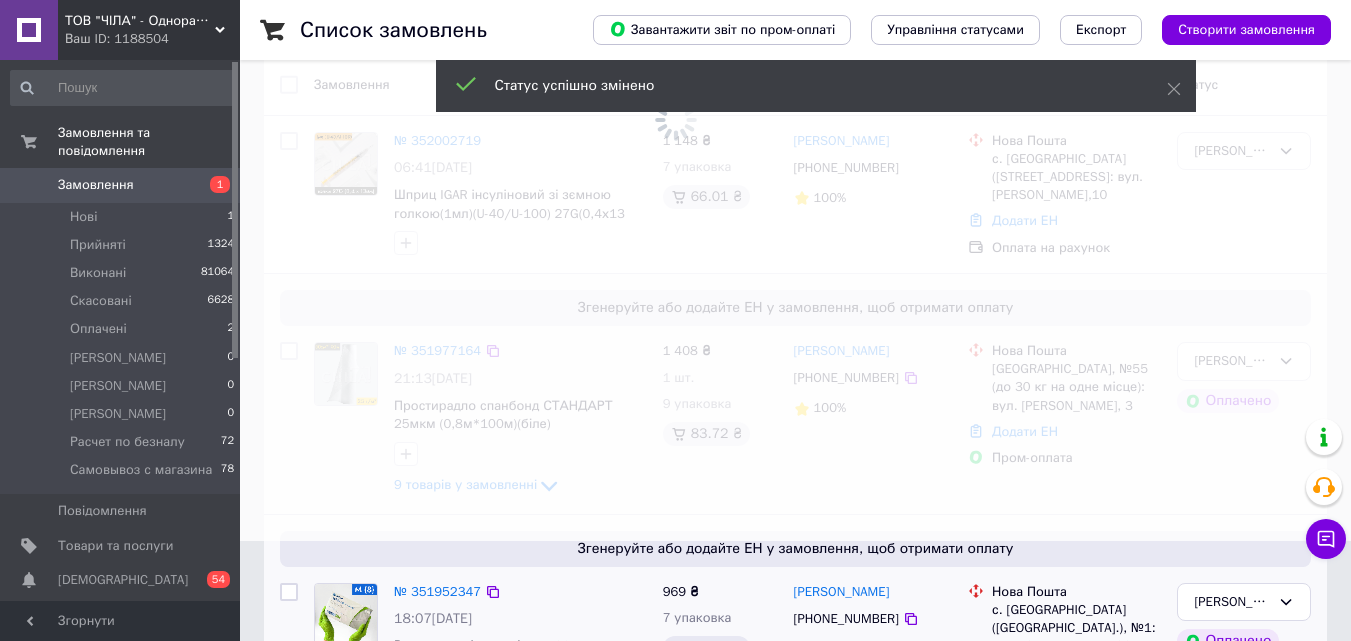 scroll, scrollTop: 0, scrollLeft: 0, axis: both 